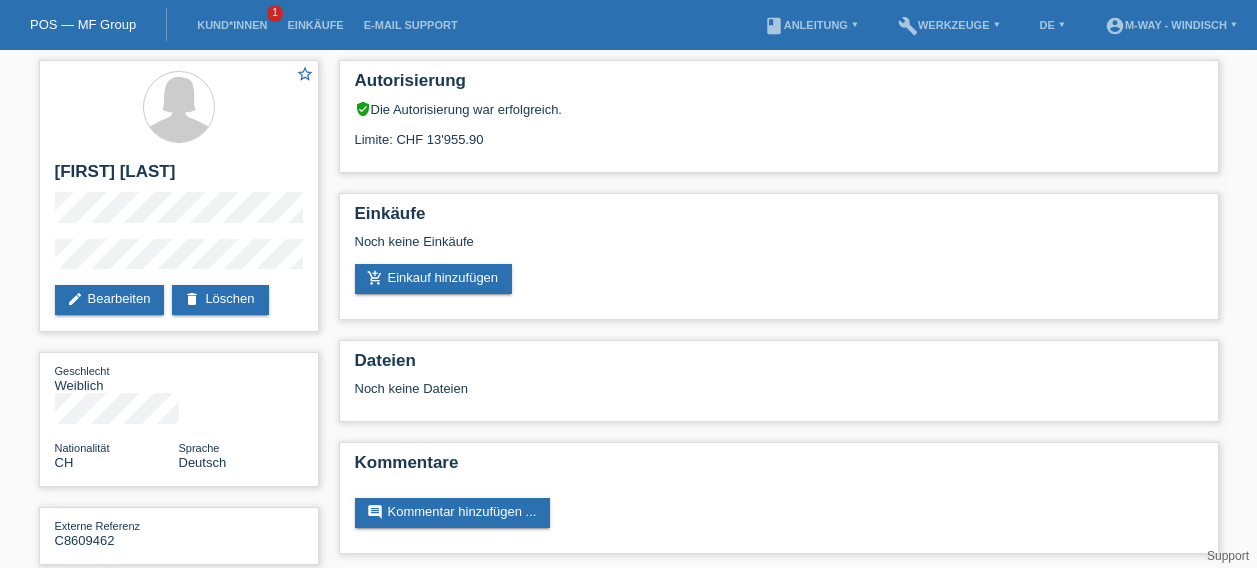 scroll, scrollTop: 0, scrollLeft: 0, axis: both 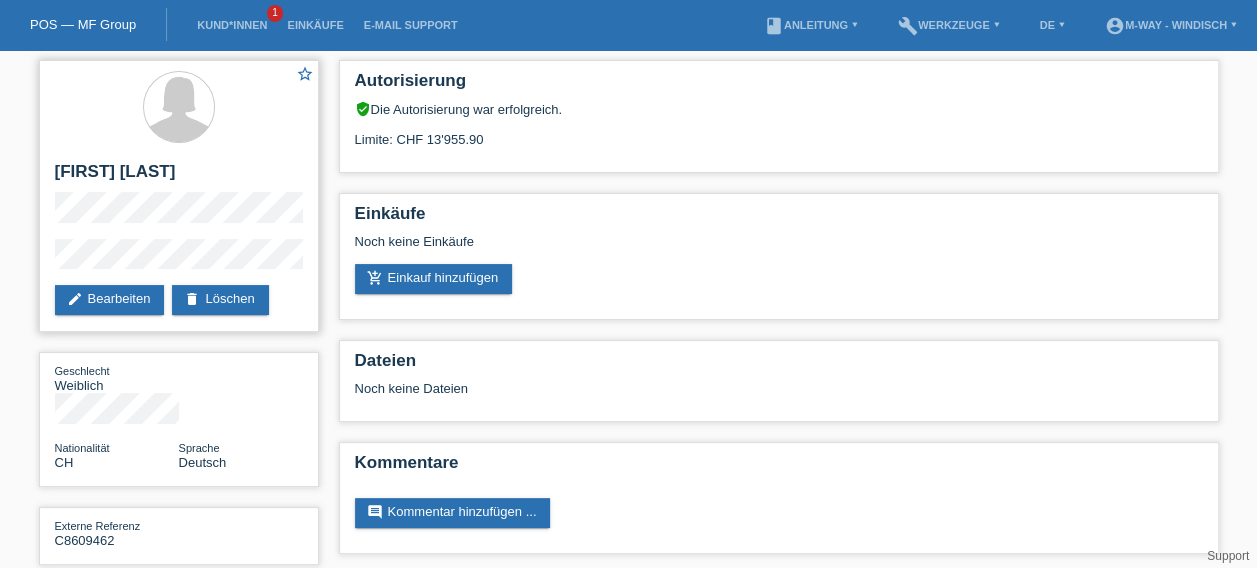 drag, startPoint x: 208, startPoint y: 189, endPoint x: 75, endPoint y: 108, distance: 155.72412 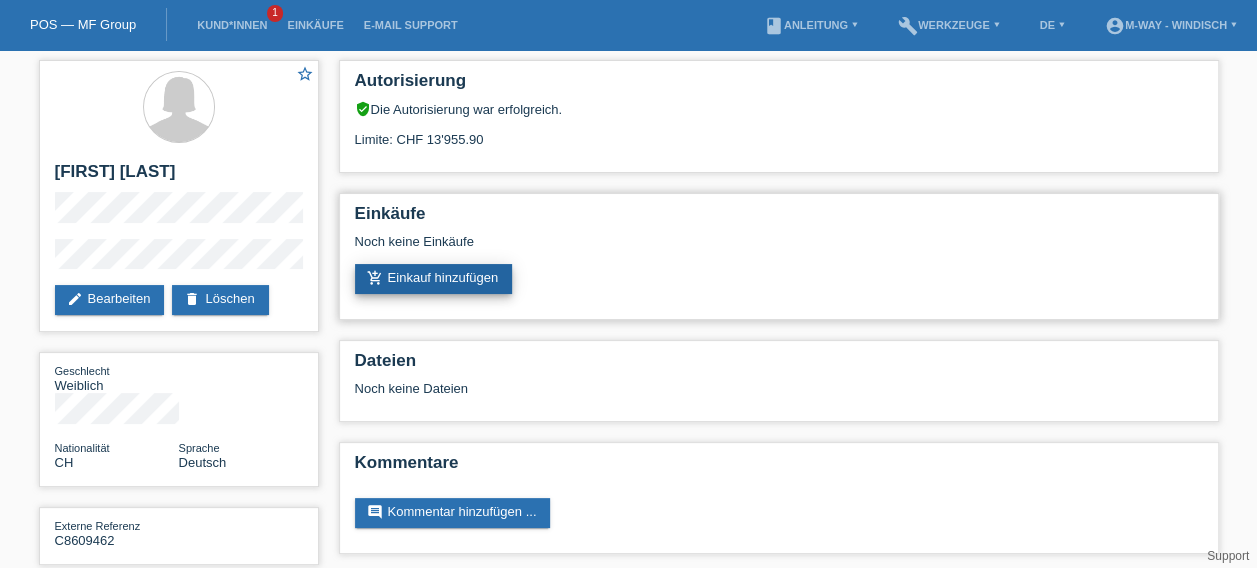 click on "add_shopping_cart  Einkauf hinzufügen" at bounding box center (434, 279) 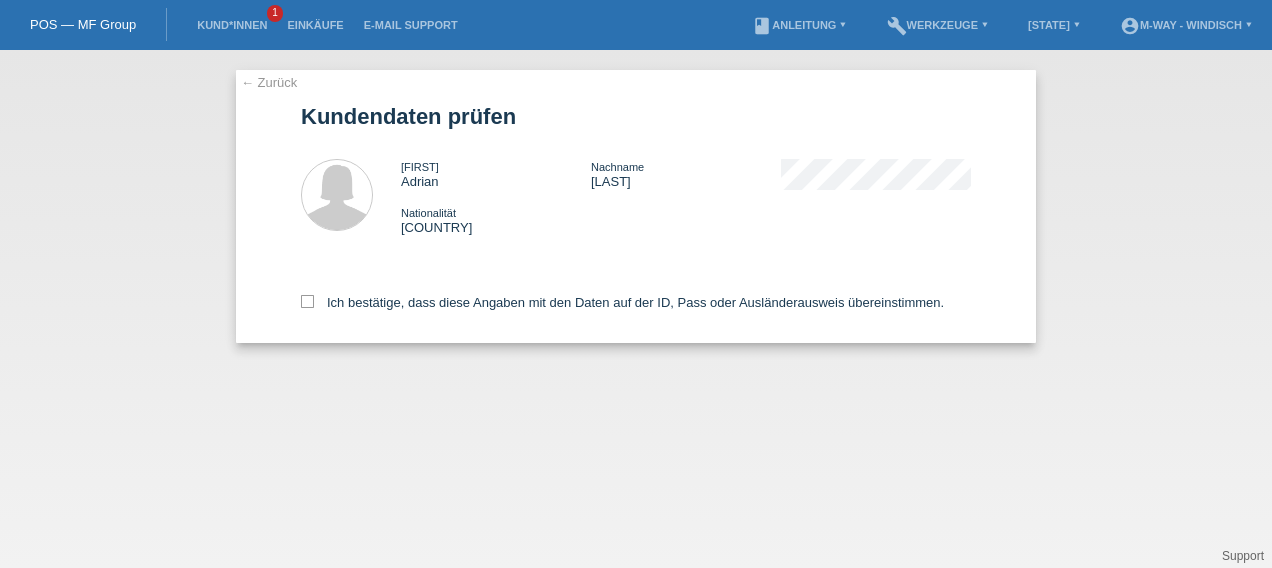scroll, scrollTop: 0, scrollLeft: 0, axis: both 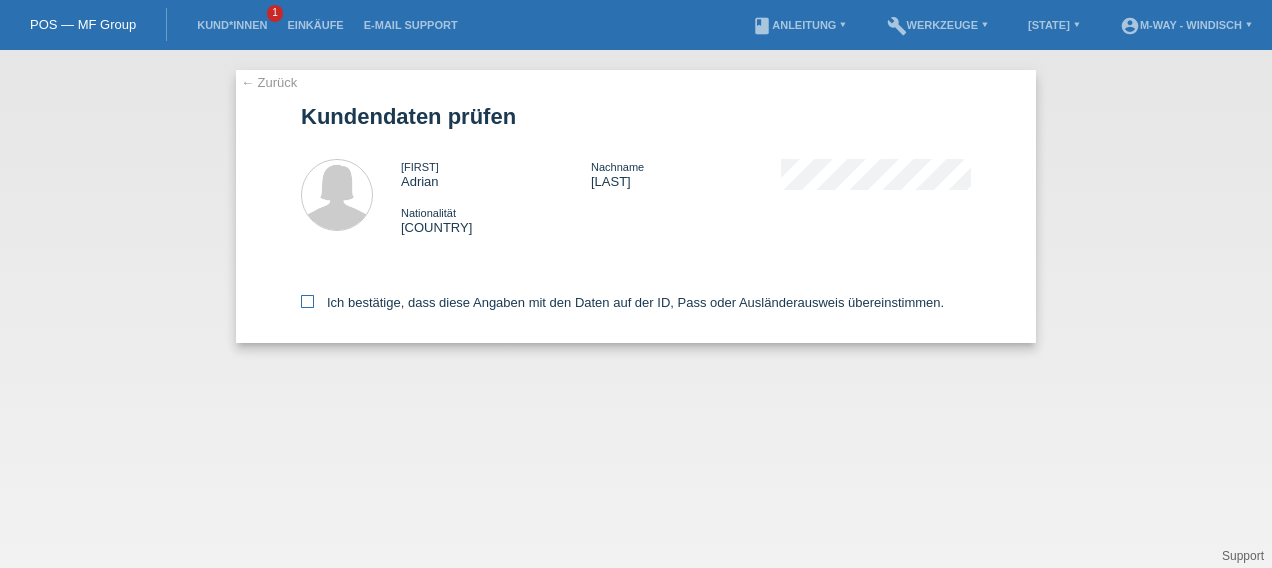 click at bounding box center (307, 301) 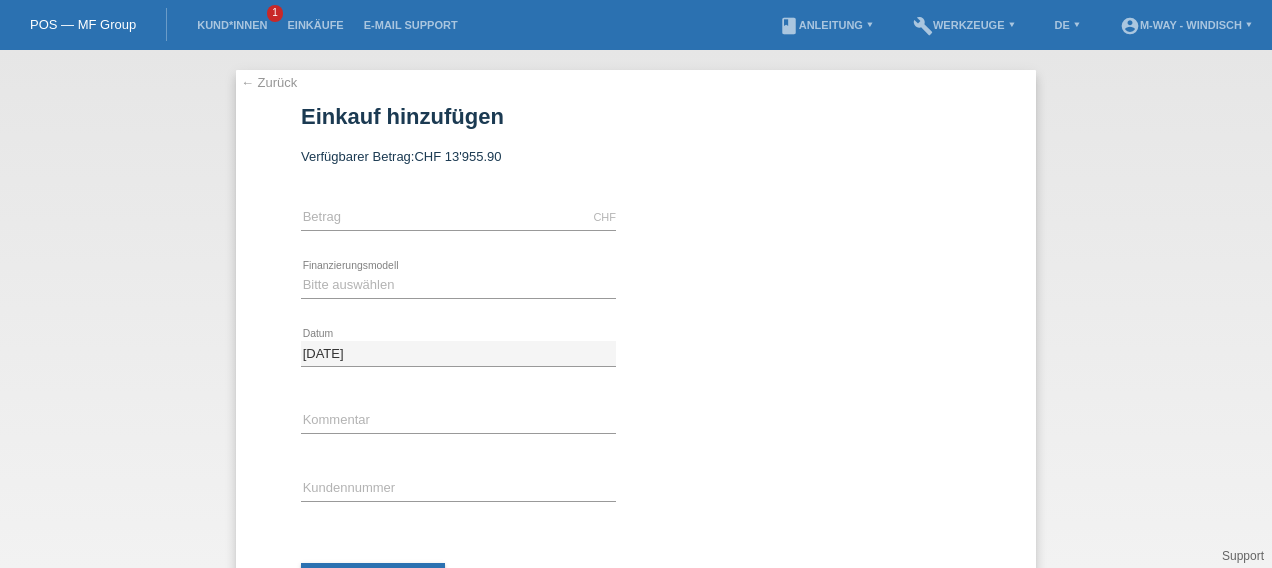 scroll, scrollTop: 0, scrollLeft: 0, axis: both 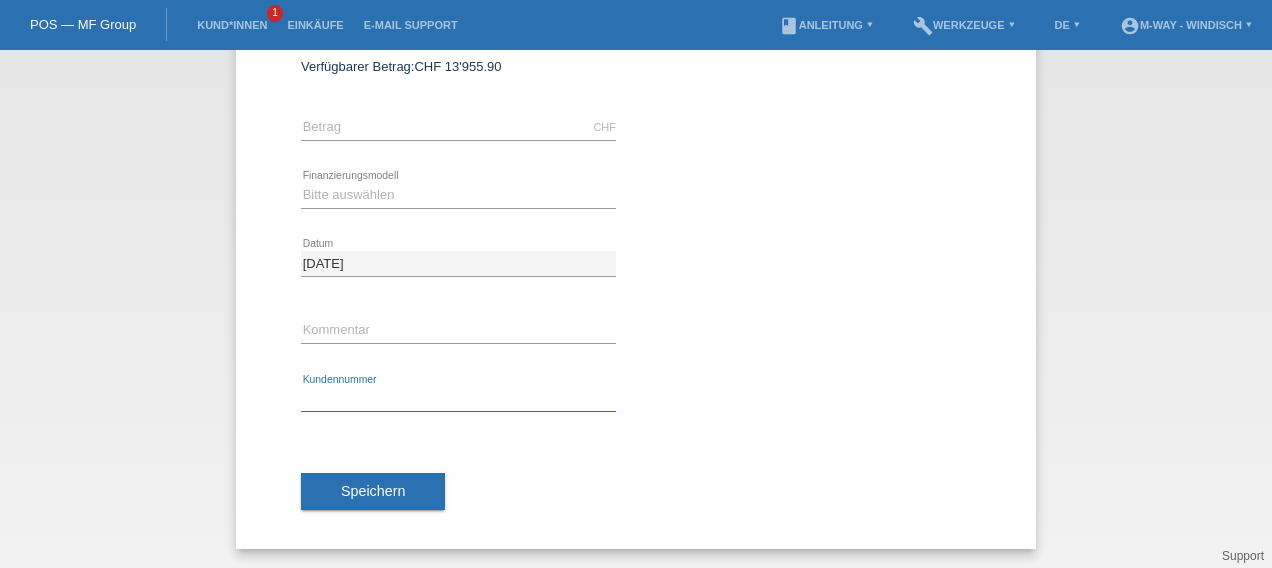 click at bounding box center (458, 399) 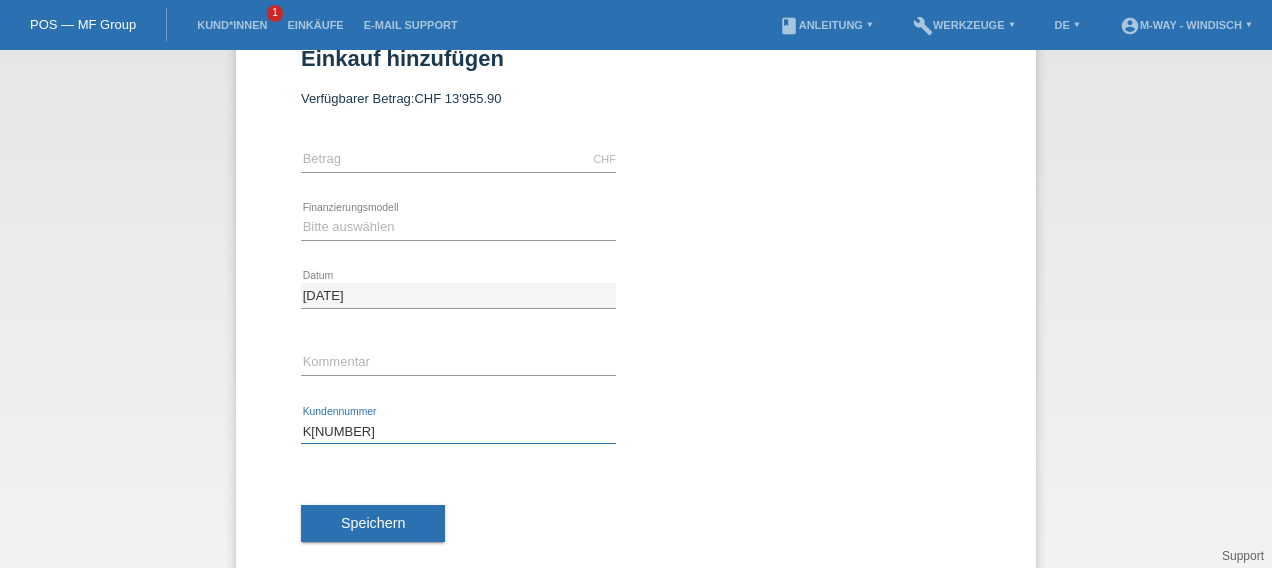 scroll, scrollTop: 54, scrollLeft: 0, axis: vertical 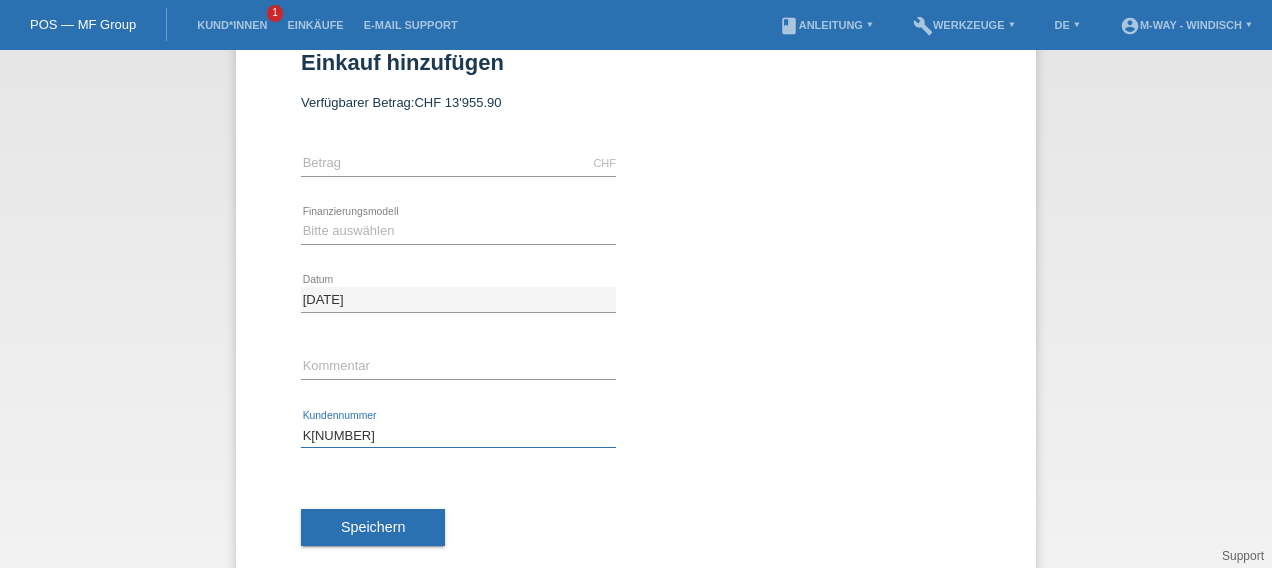 type on "K274499" 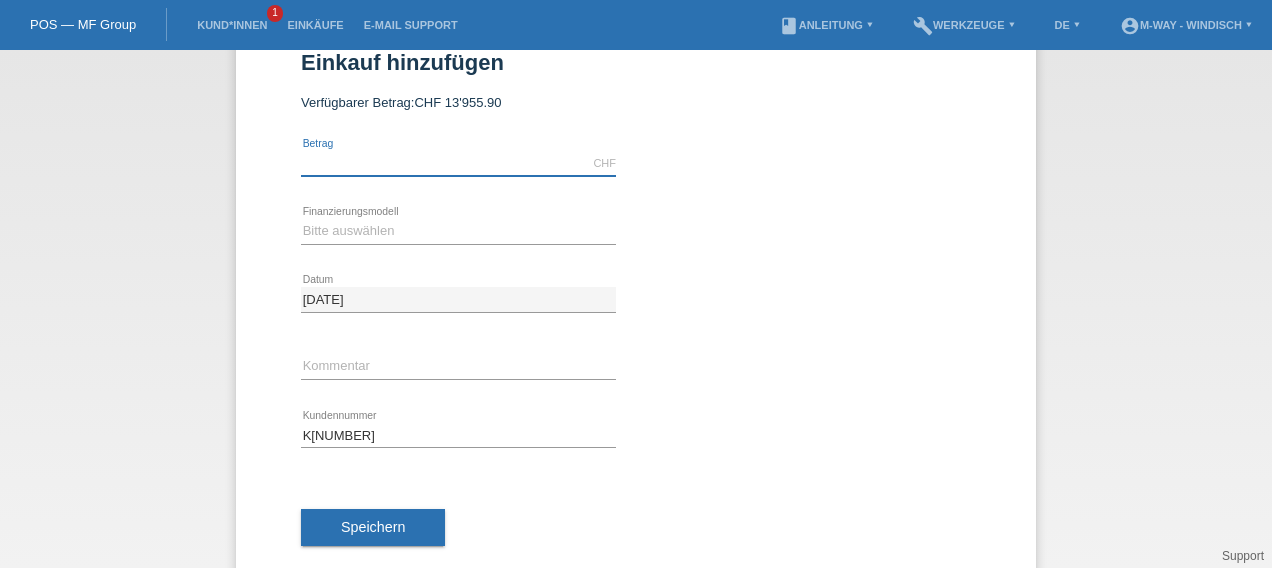 click at bounding box center (458, 163) 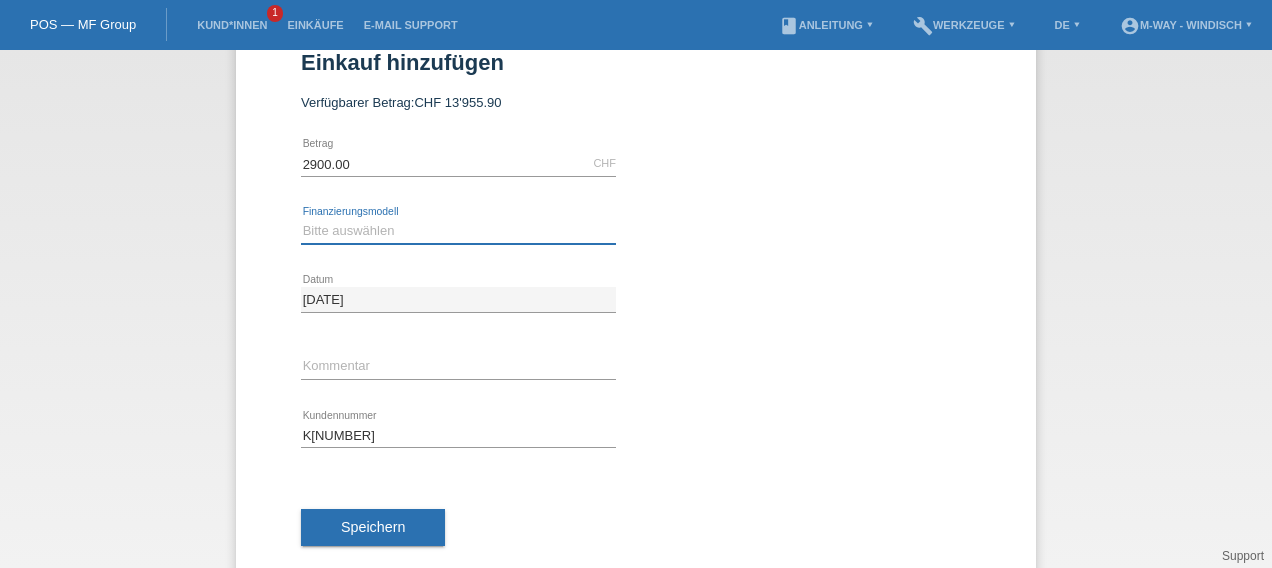 click on "Bitte auswählen
Fixe Raten
Kauf auf Rechnung mit Teilzahlungsoption" at bounding box center (458, 231) 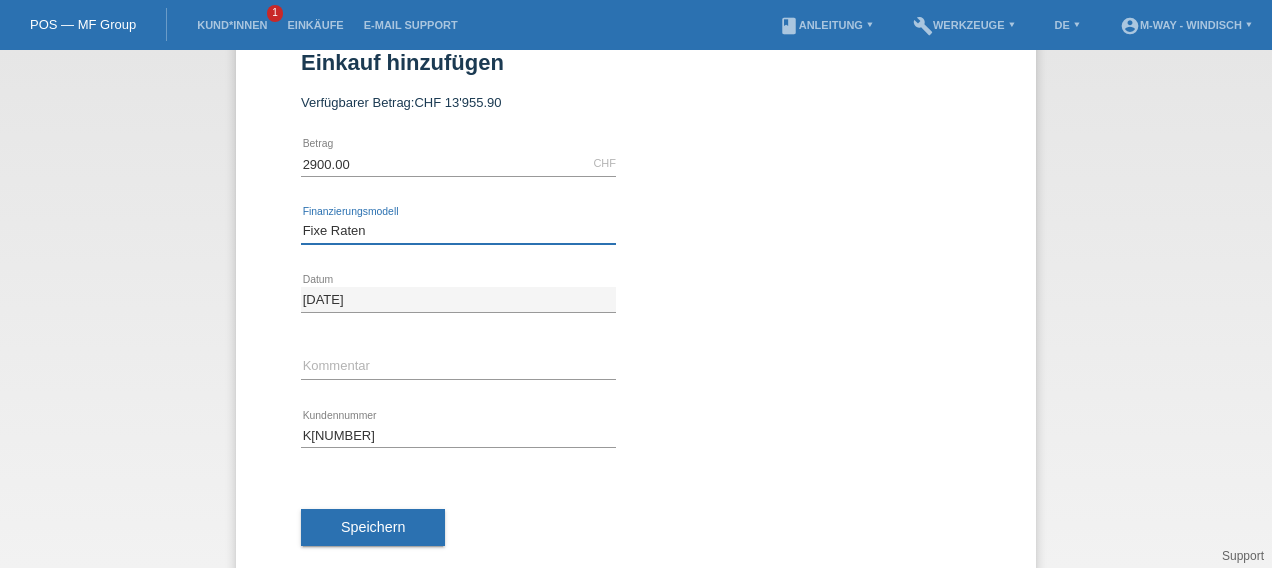 click on "Bitte auswählen
Fixe Raten
Kauf auf Rechnung mit Teilzahlungsoption" at bounding box center [458, 231] 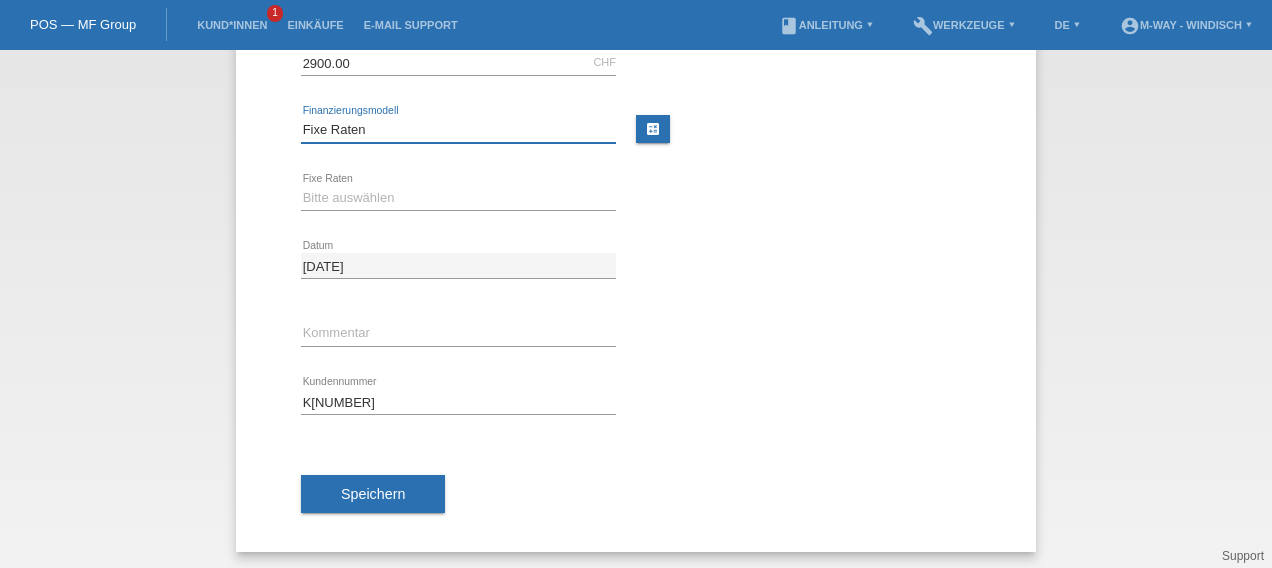 scroll, scrollTop: 157, scrollLeft: 0, axis: vertical 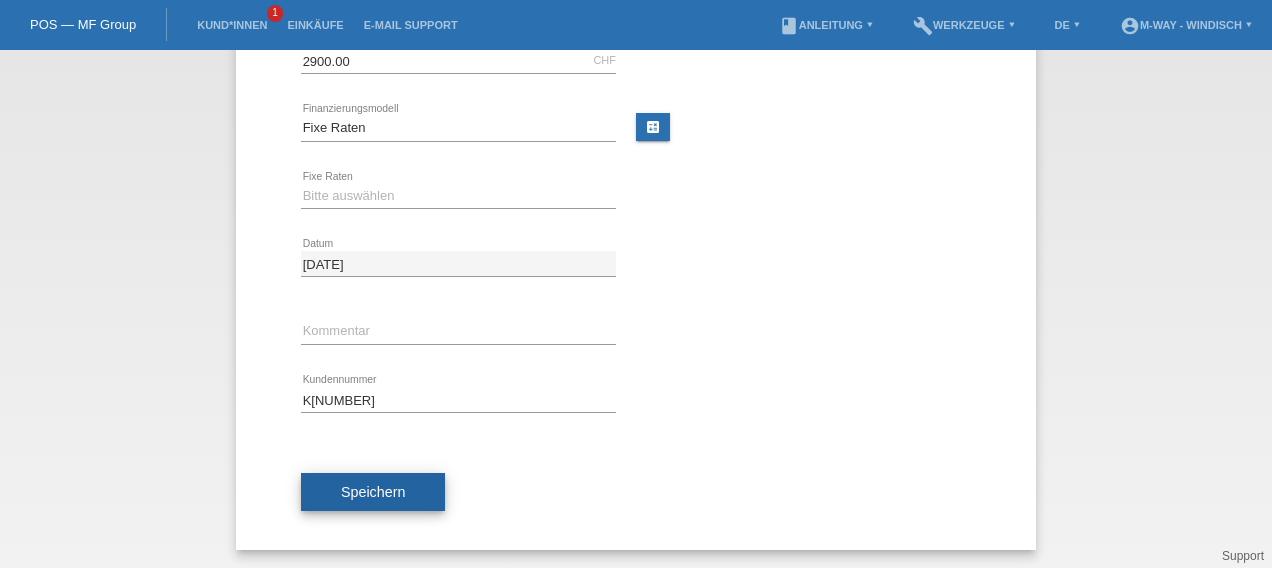 click on "Speichern" at bounding box center (373, 492) 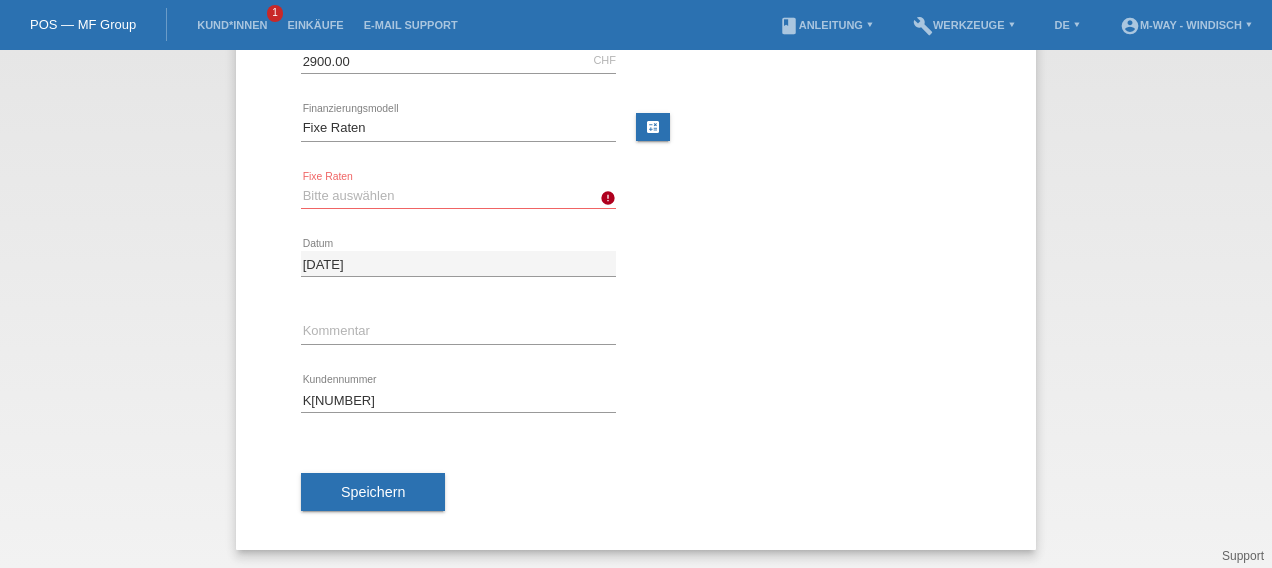 click on "Bitte auswählen
4 Raten
5 Raten
6 Raten
7 Raten
8 Raten
9 Raten
10 Raten
11 Raten" at bounding box center [458, 196] 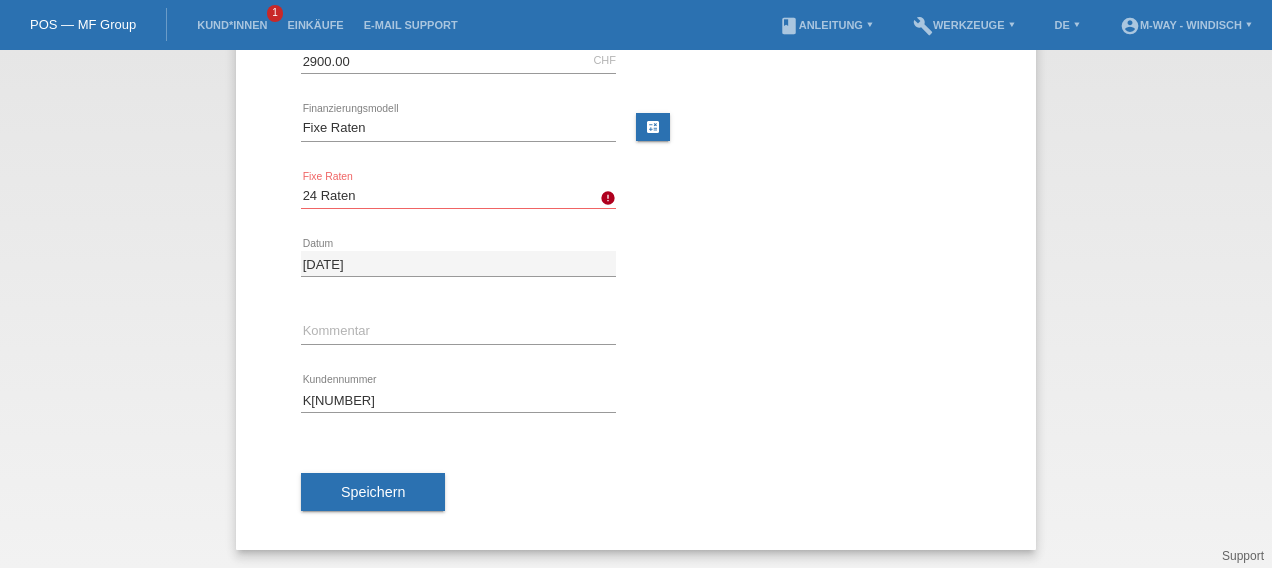 click on "Bitte auswählen
4 Raten
5 Raten
6 Raten
7 Raten
8 Raten
9 Raten
10 Raten
11 Raten" at bounding box center [458, 196] 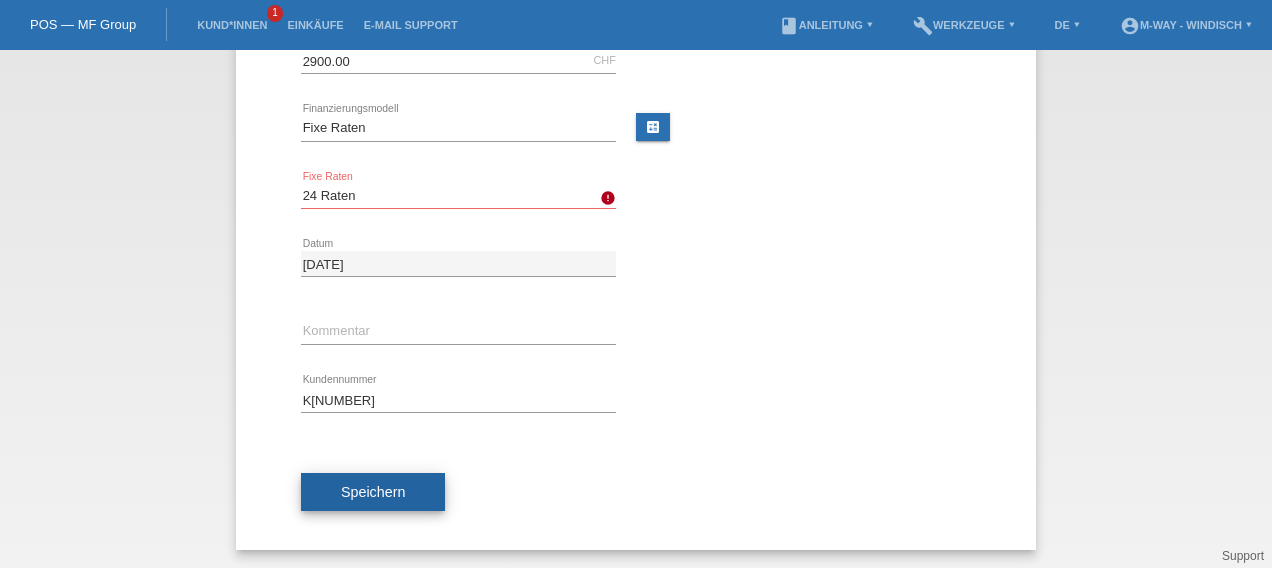 click on "Speichern" at bounding box center (373, 492) 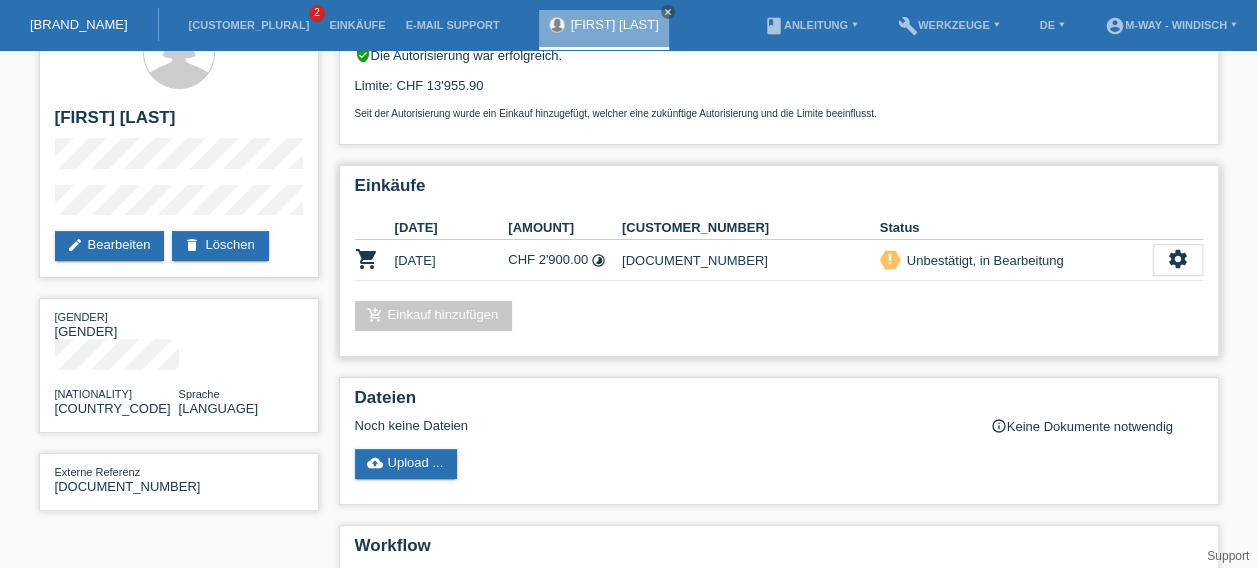 scroll, scrollTop: 56, scrollLeft: 0, axis: vertical 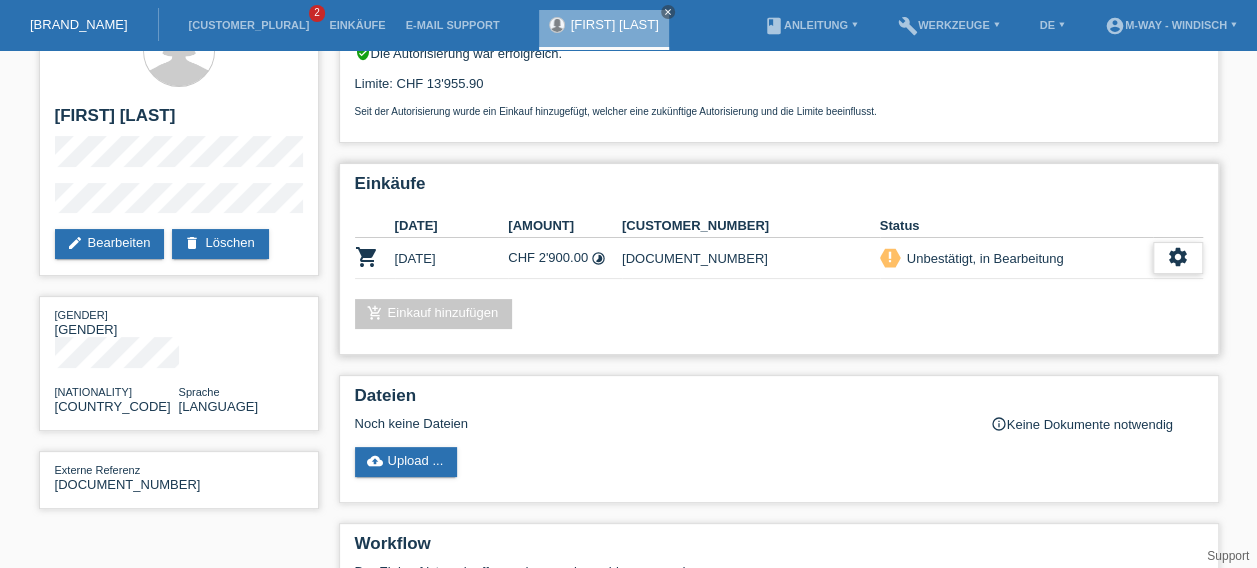 click on "settings" at bounding box center (1178, 258) 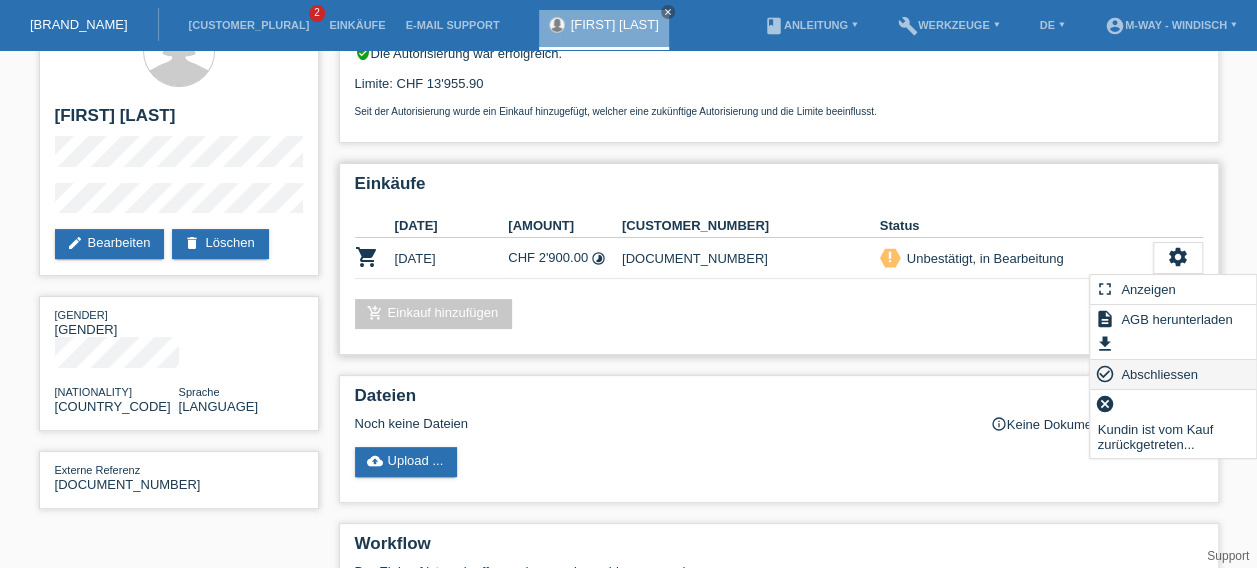 click on "Abschliessen" at bounding box center [1159, 374] 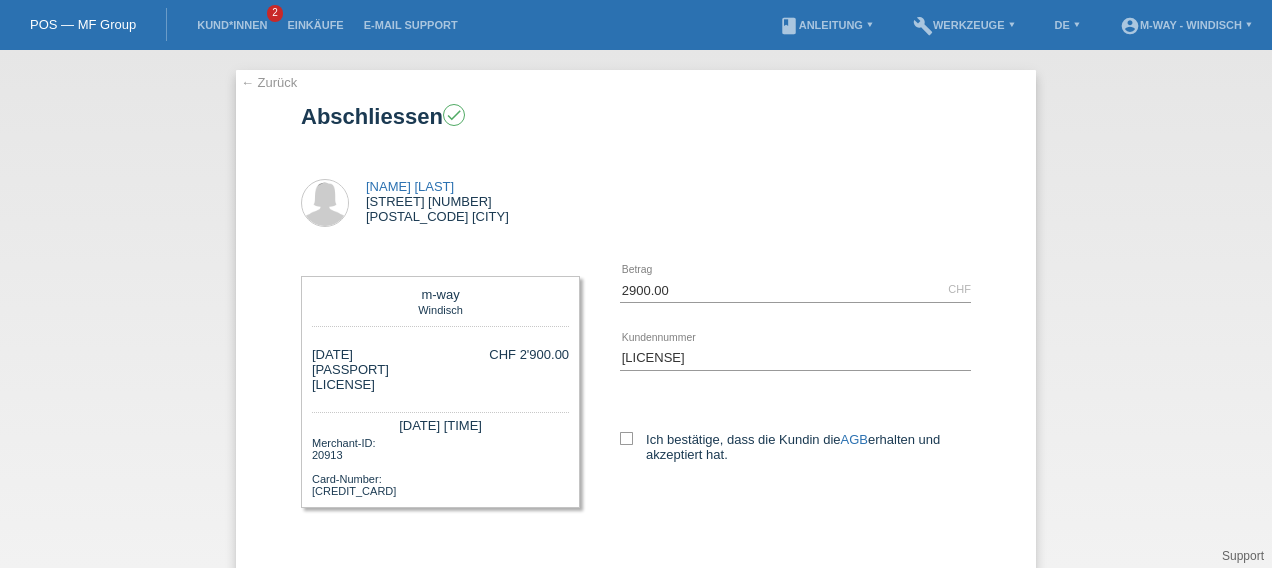 scroll, scrollTop: 0, scrollLeft: 0, axis: both 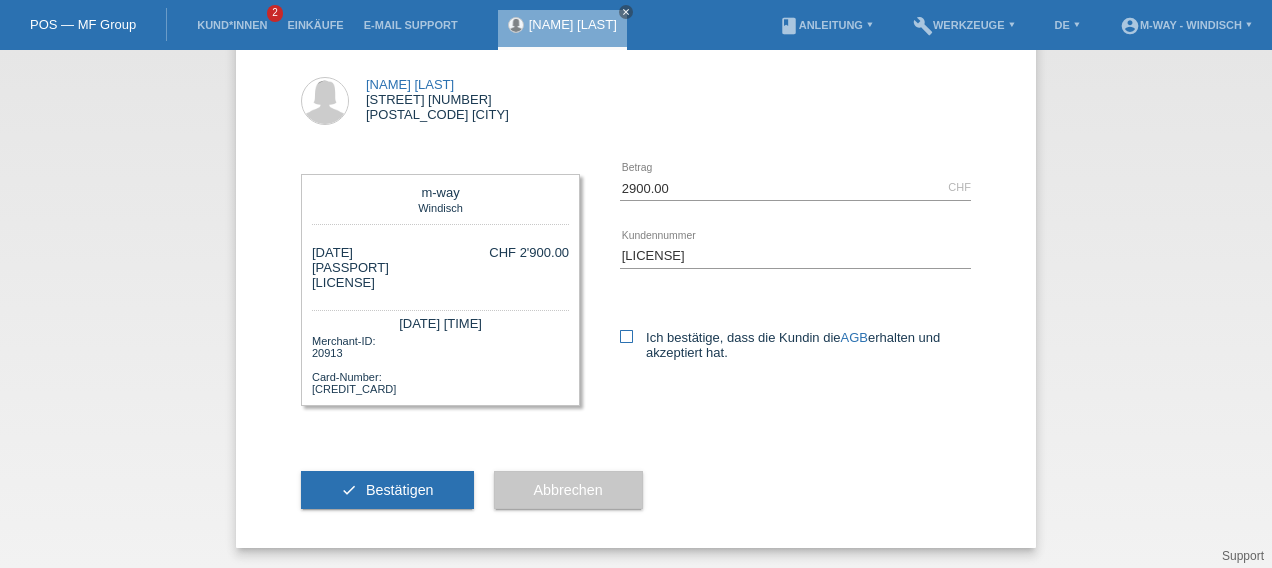 click at bounding box center [626, 336] 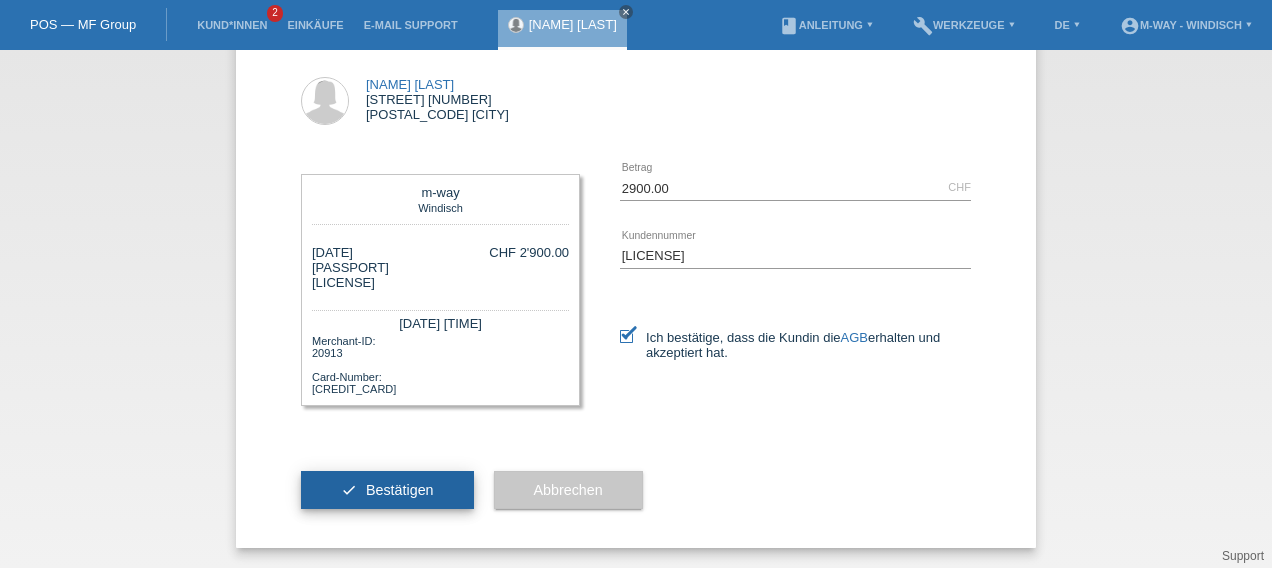 click on "check   Bestätigen" at bounding box center [387, 490] 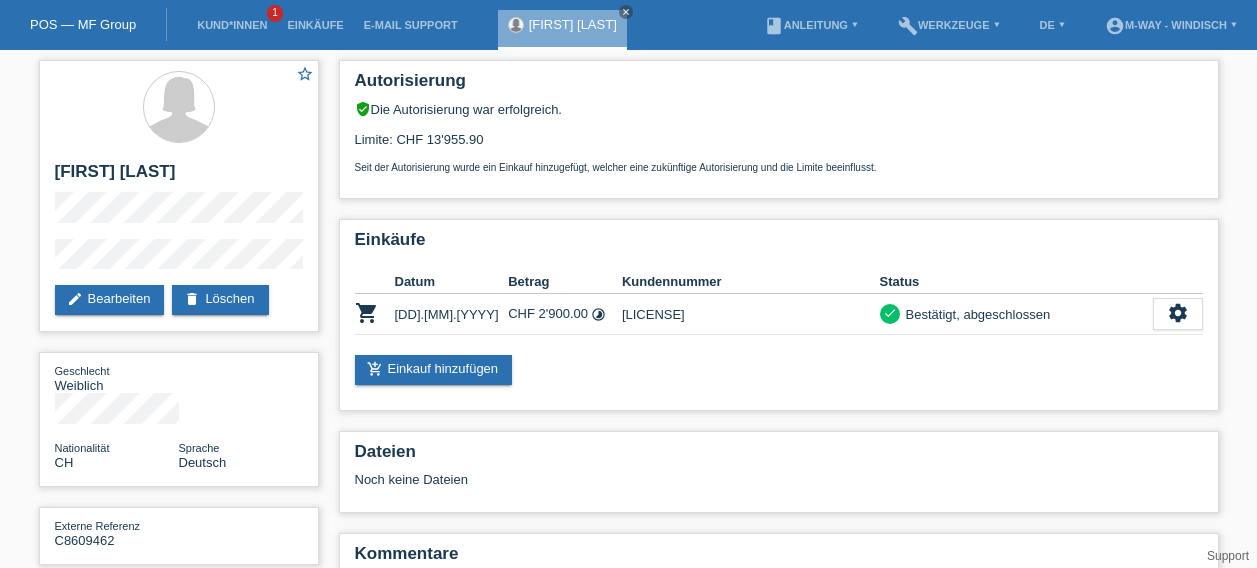 scroll, scrollTop: 0, scrollLeft: 0, axis: both 